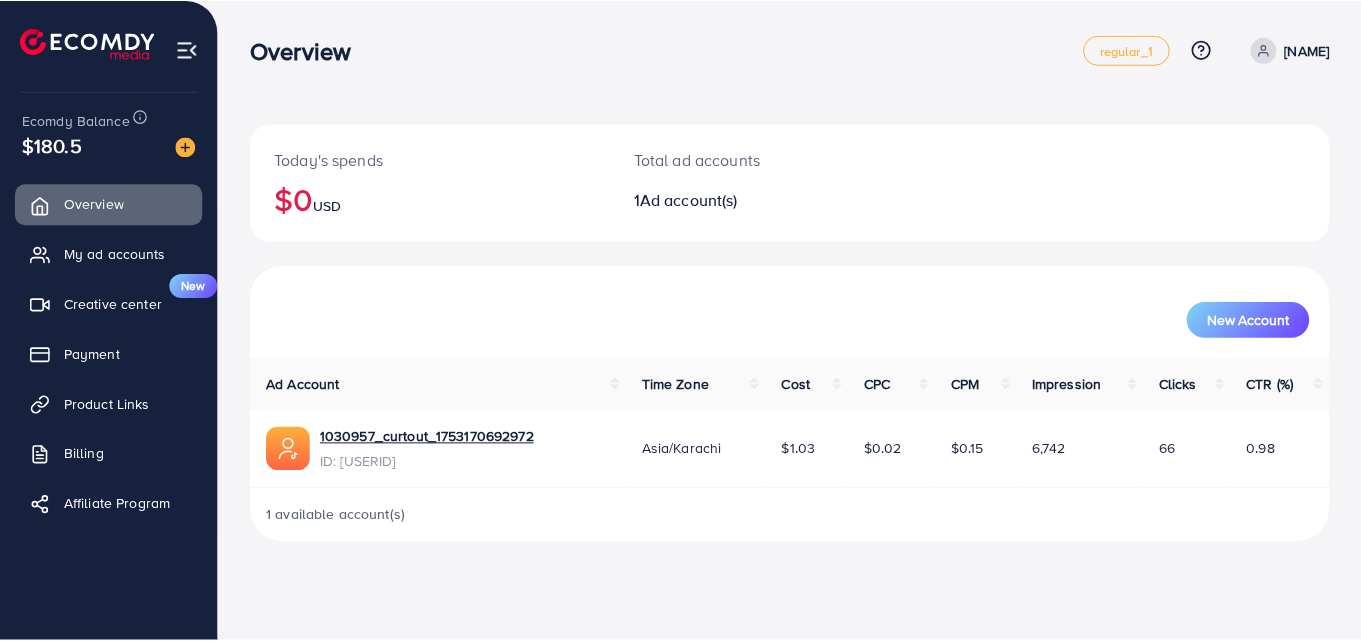 scroll, scrollTop: 0, scrollLeft: 0, axis: both 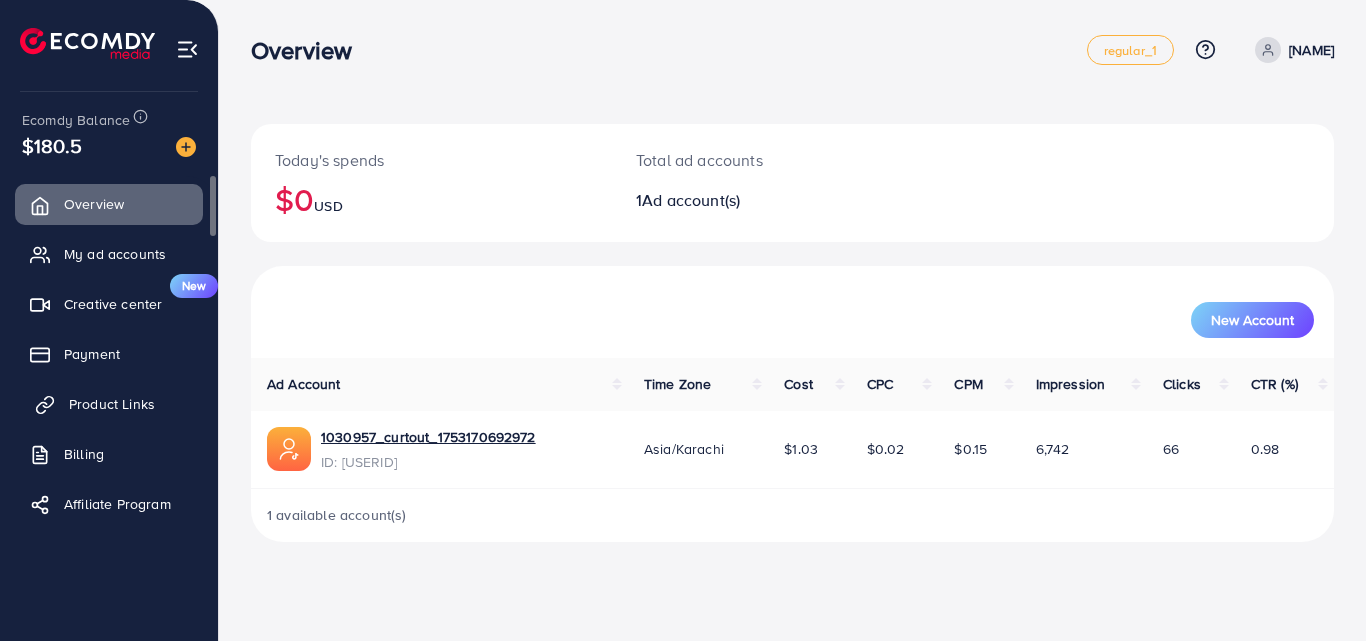 click on "Product Links" at bounding box center (112, 404) 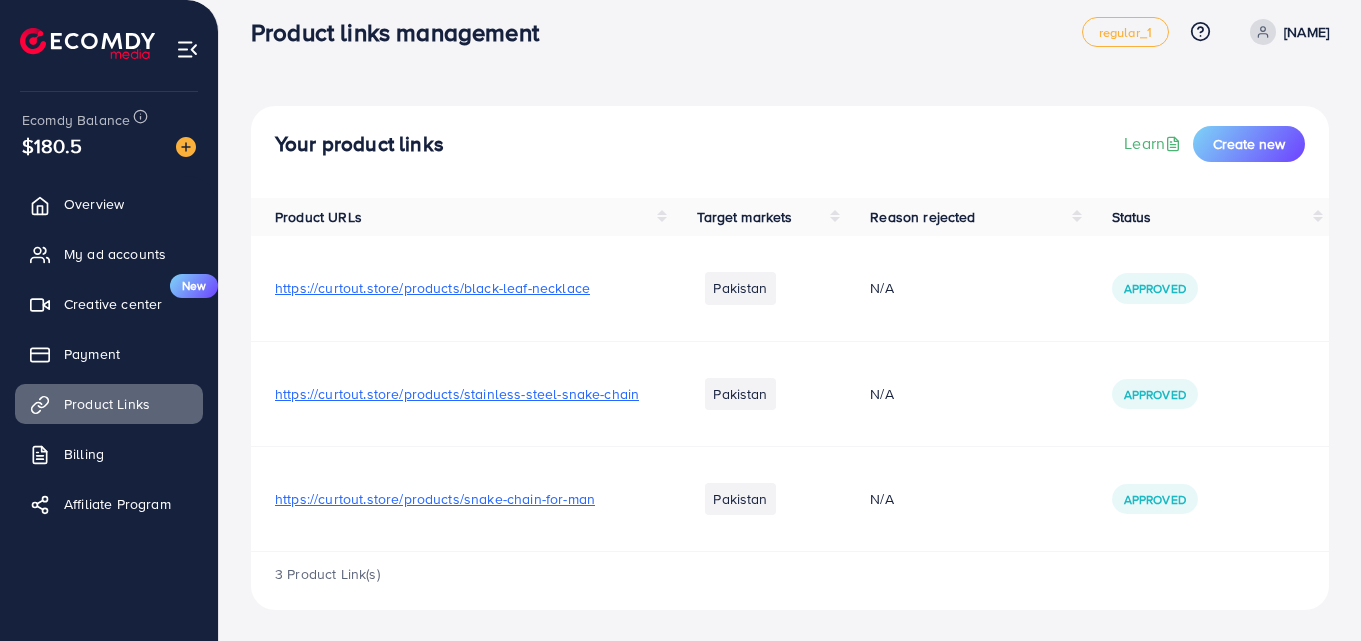 scroll, scrollTop: 19, scrollLeft: 0, axis: vertical 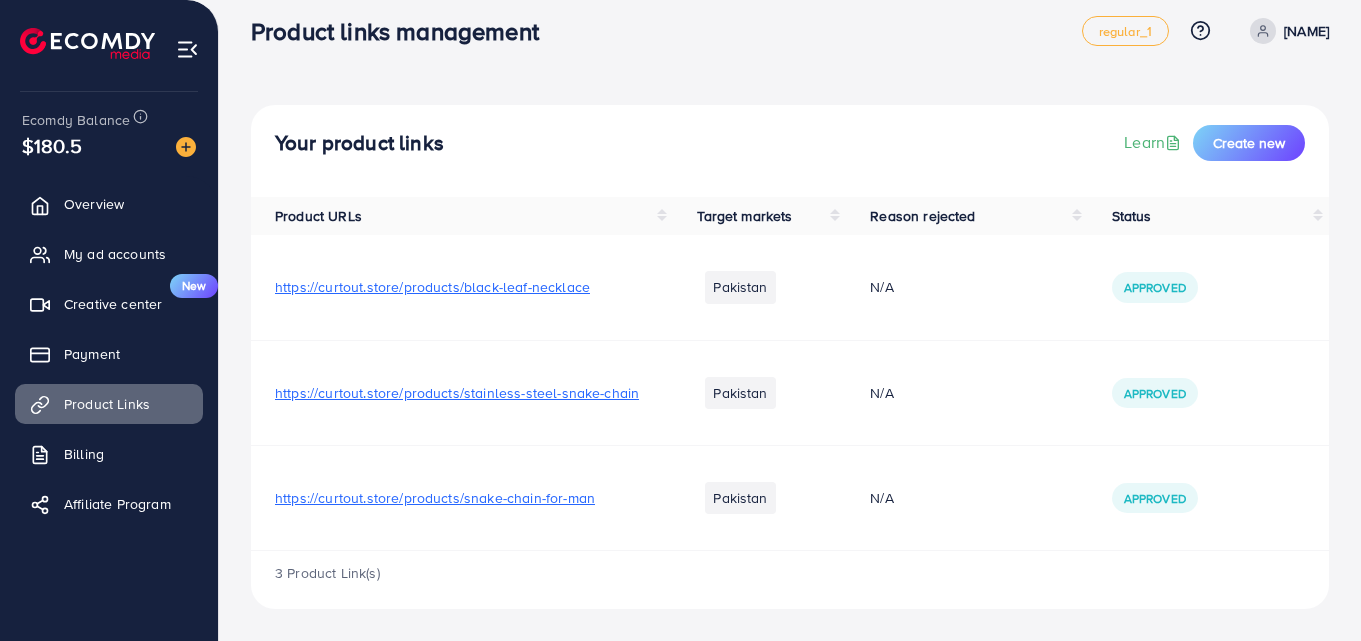 click on "Approved" at bounding box center (1155, 498) 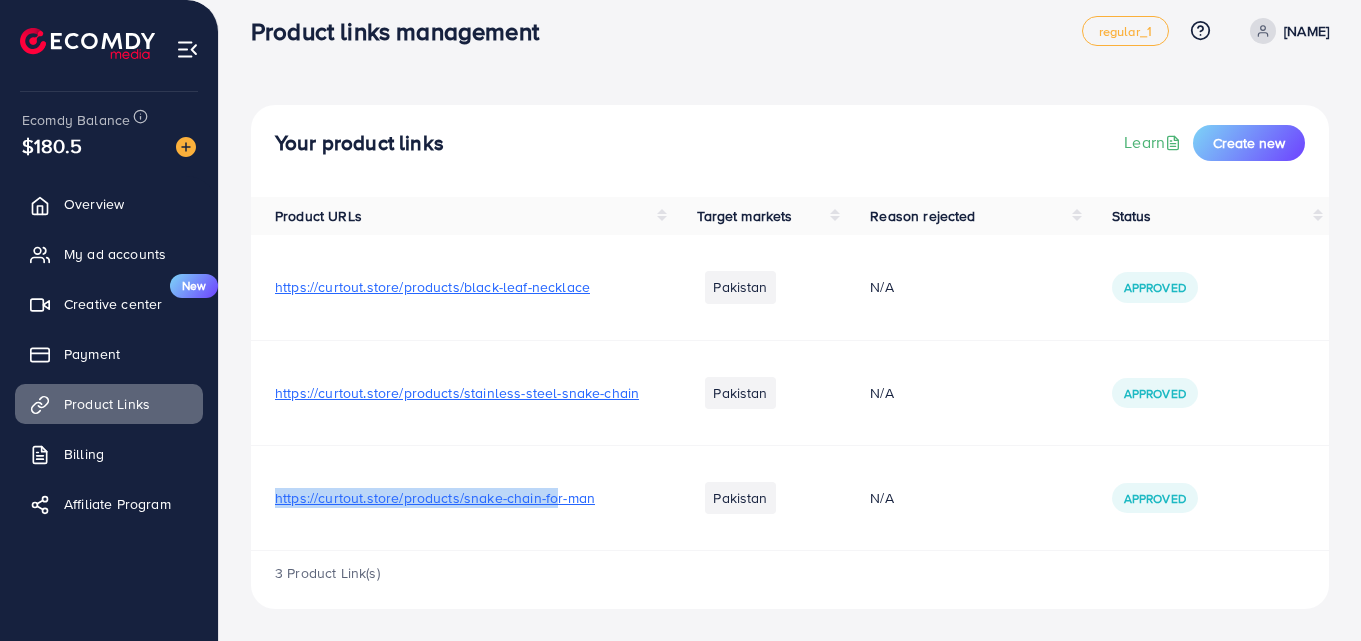 drag, startPoint x: 274, startPoint y: 496, endPoint x: 552, endPoint y: 492, distance: 278.02878 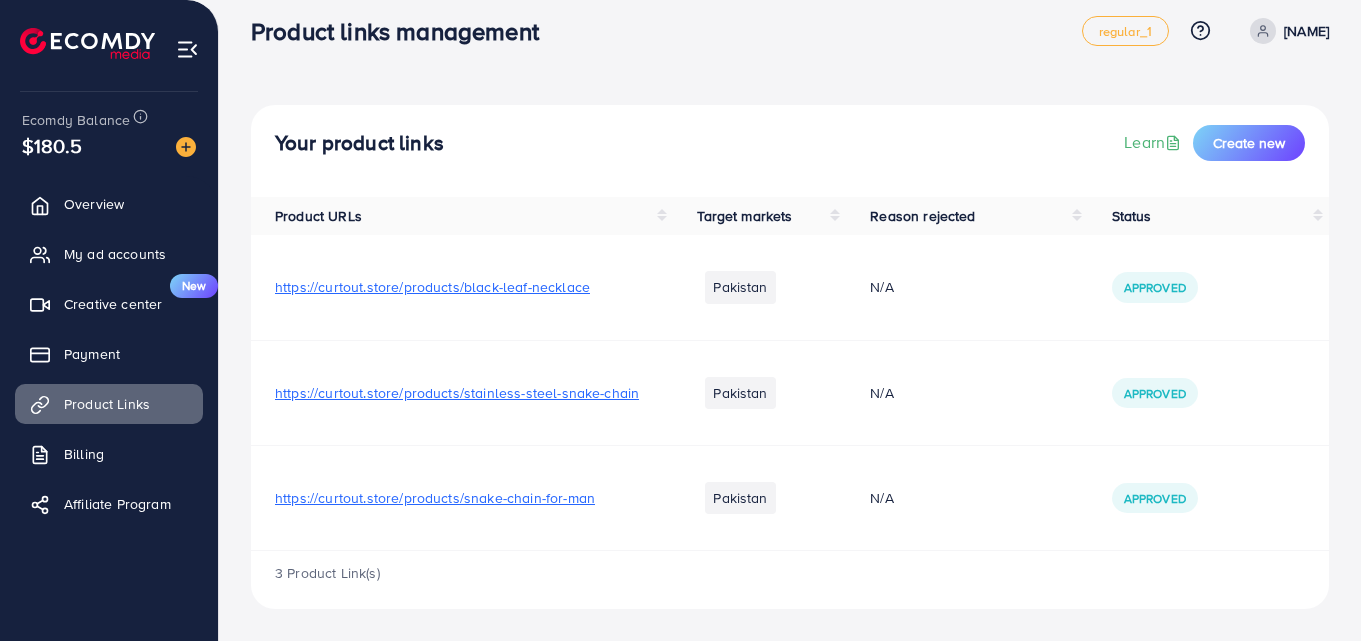 click on "https://curtout.store/products/stainless-steel-snake-chain" at bounding box center [462, 392] 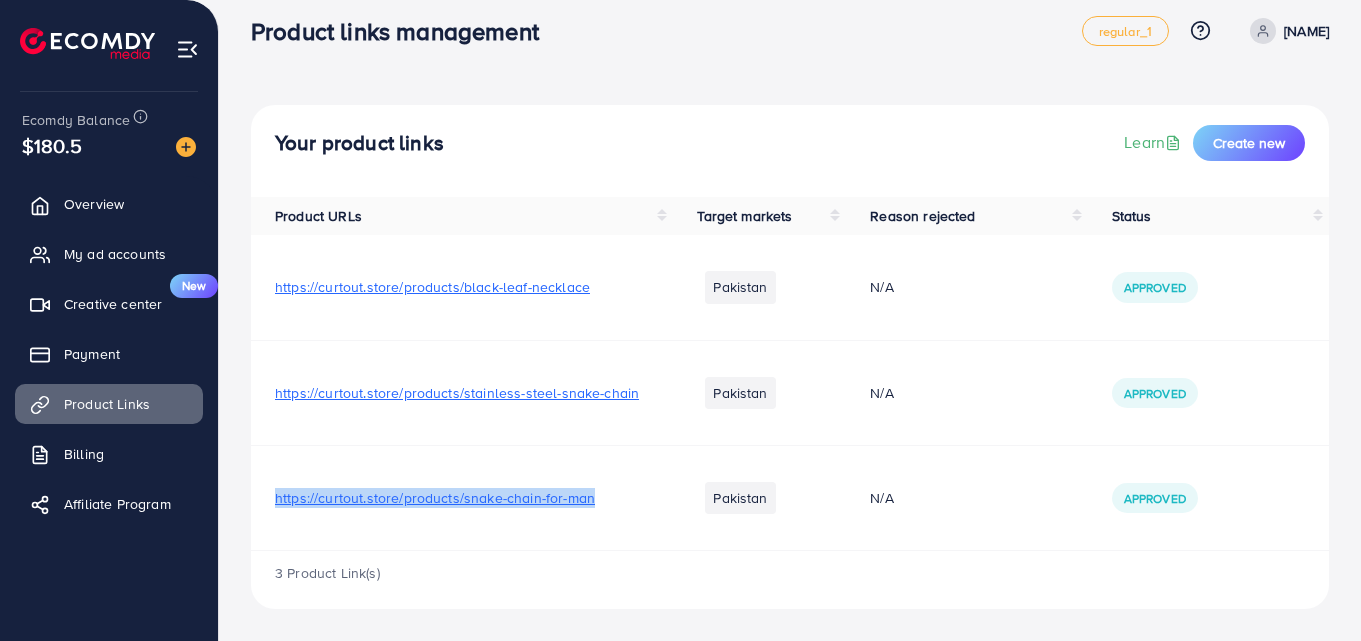 drag, startPoint x: 275, startPoint y: 501, endPoint x: 641, endPoint y: 487, distance: 366.26767 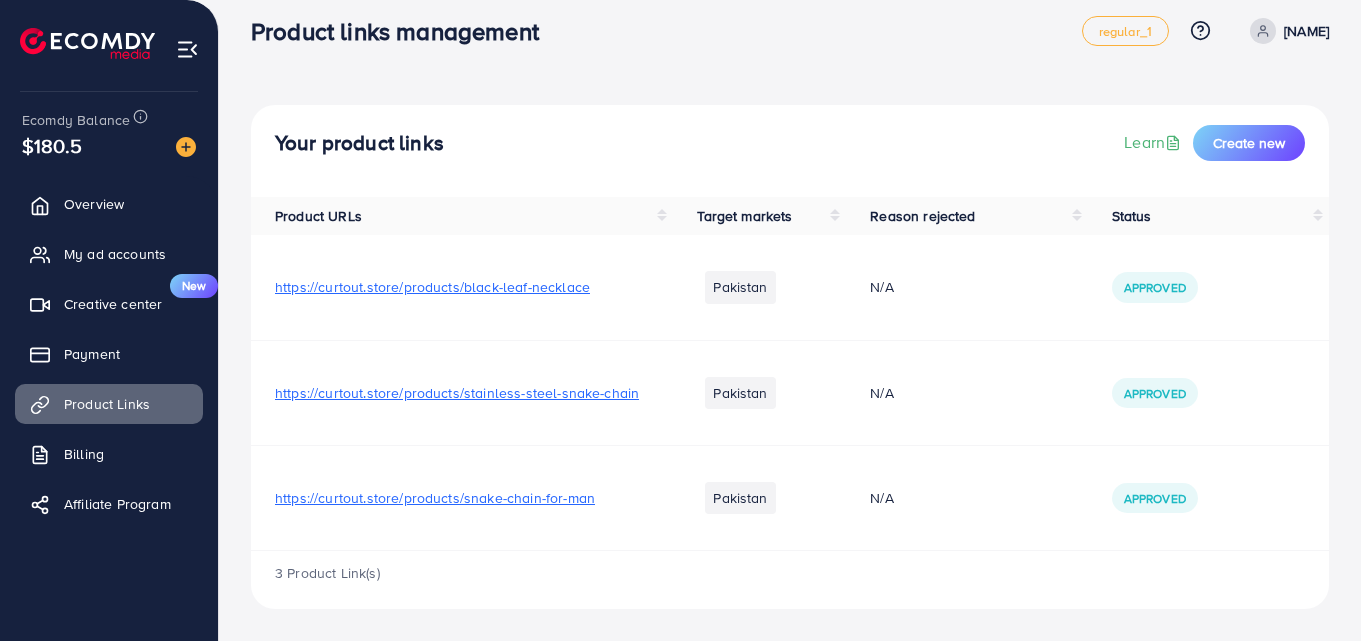scroll, scrollTop: 0, scrollLeft: 0, axis: both 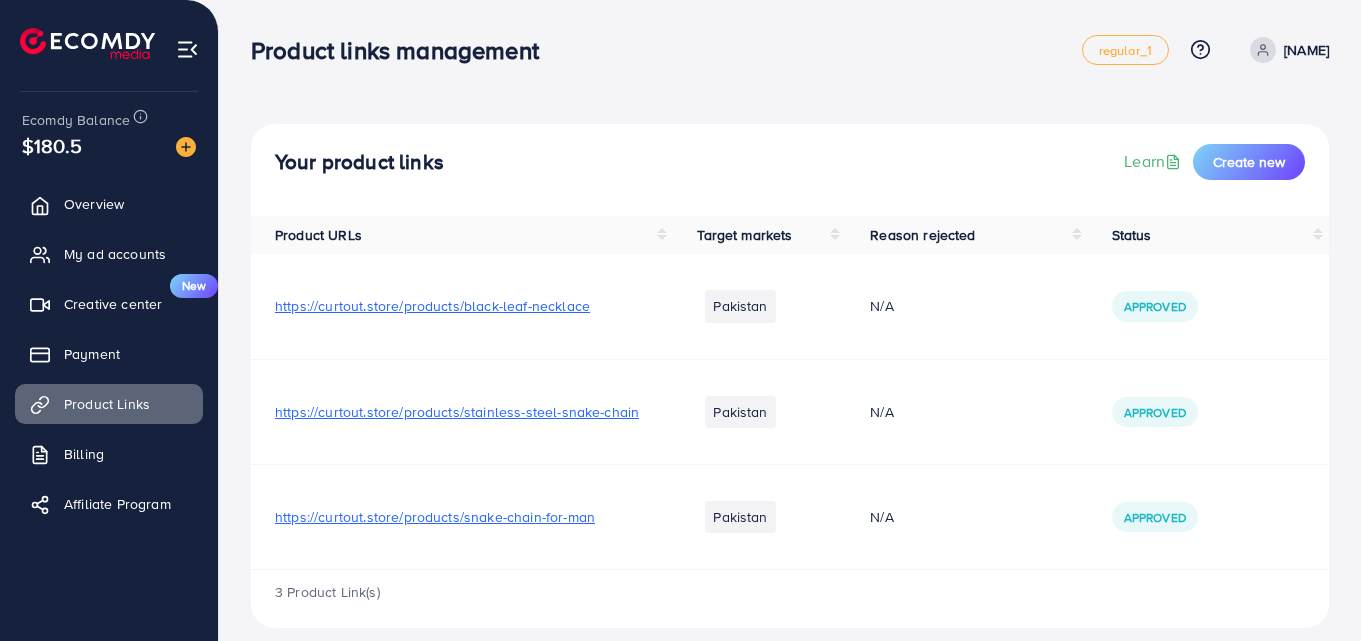 click on "https://curtout.store/products/black-leaf-necklace" at bounding box center [462, 306] 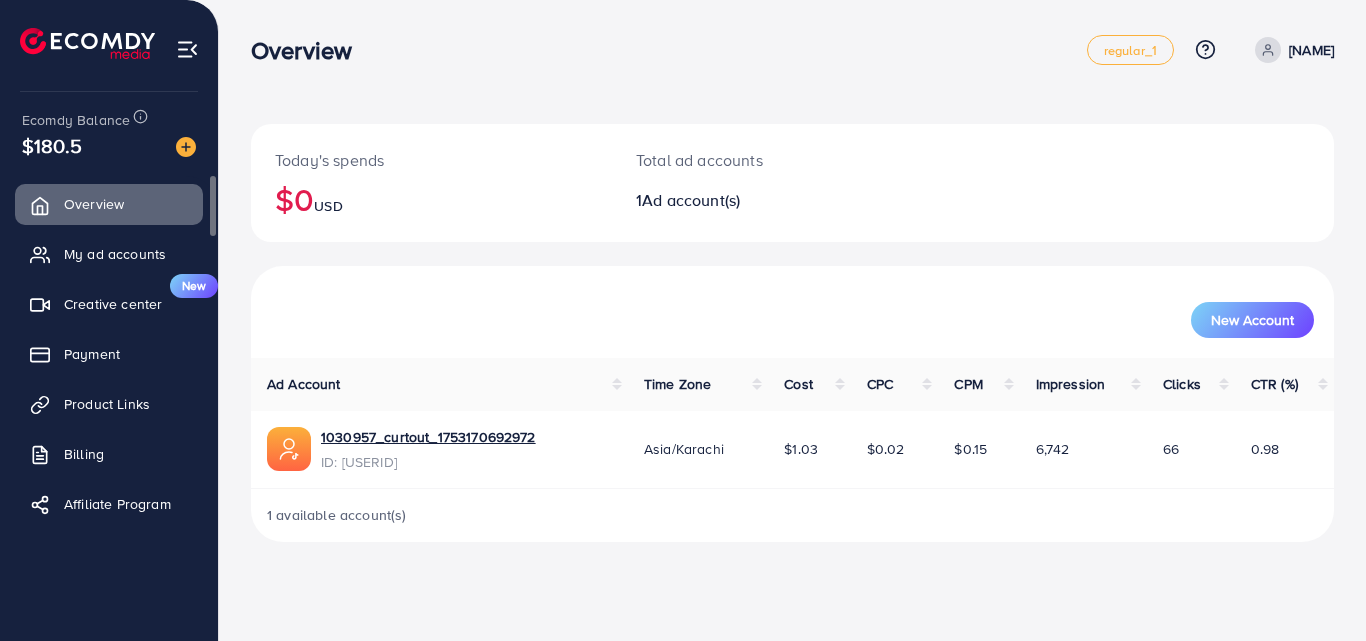 click on "Overview My ad accounts Creative center  New  Payment Product Links Billing Affiliate Program" at bounding box center (109, 360) 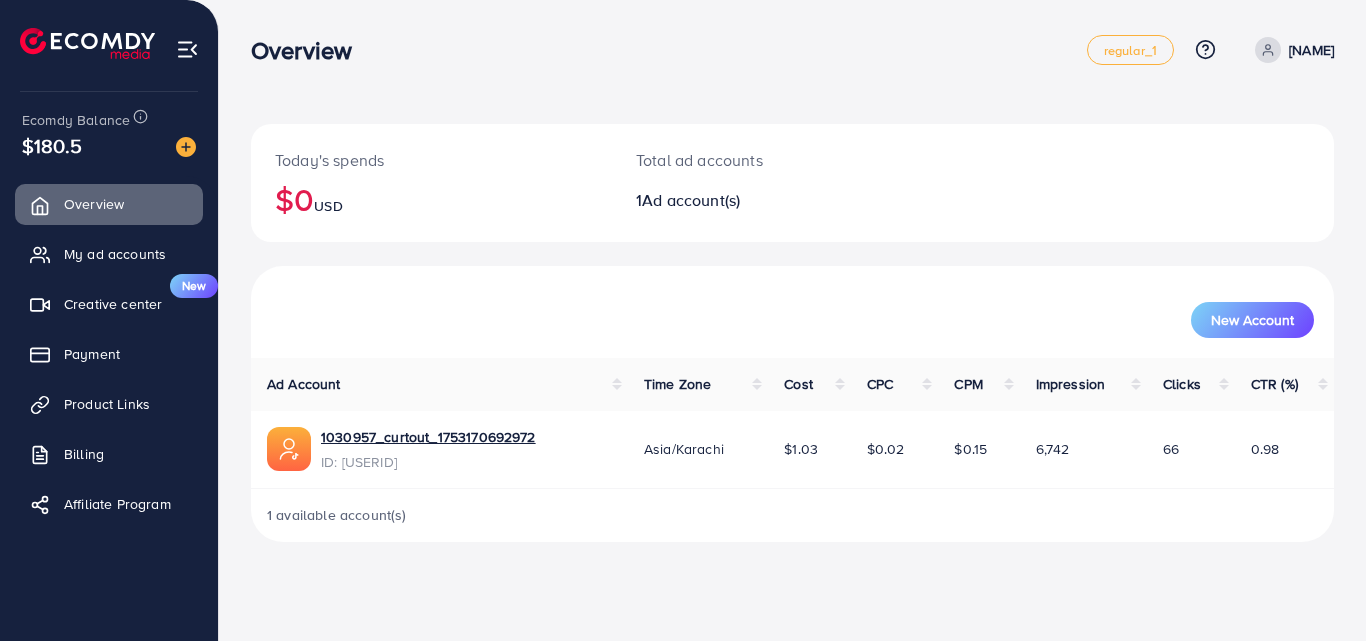 click on "Overview   regular_1  Help Center Contact Support Plans and Pricing Term and policy About Us  [NAME]  Profile Log out" at bounding box center [792, 50] 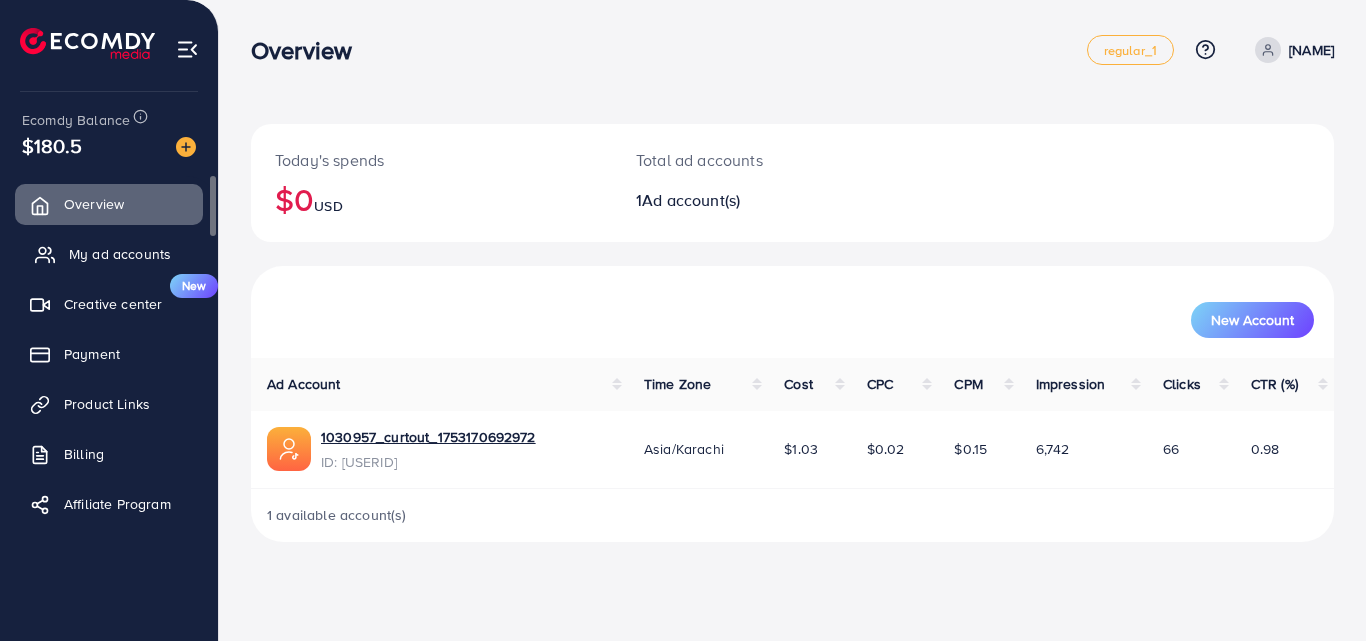 click on "My ad accounts" at bounding box center (120, 254) 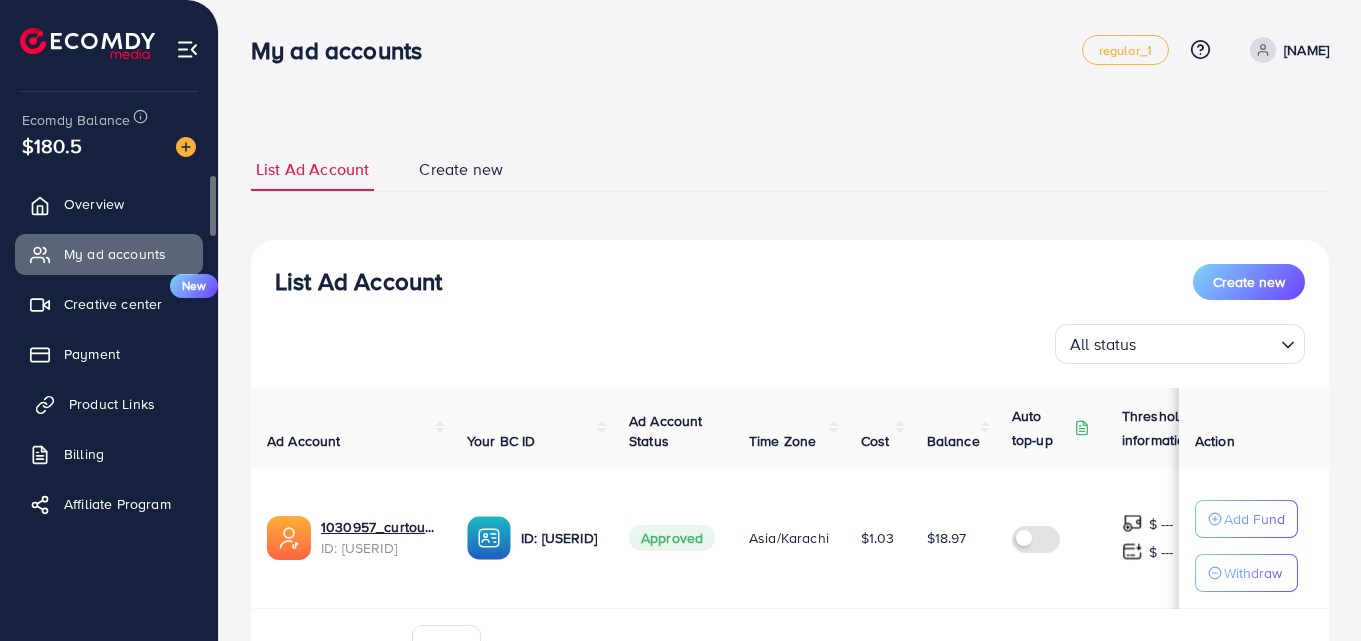click on "Product Links" at bounding box center (112, 404) 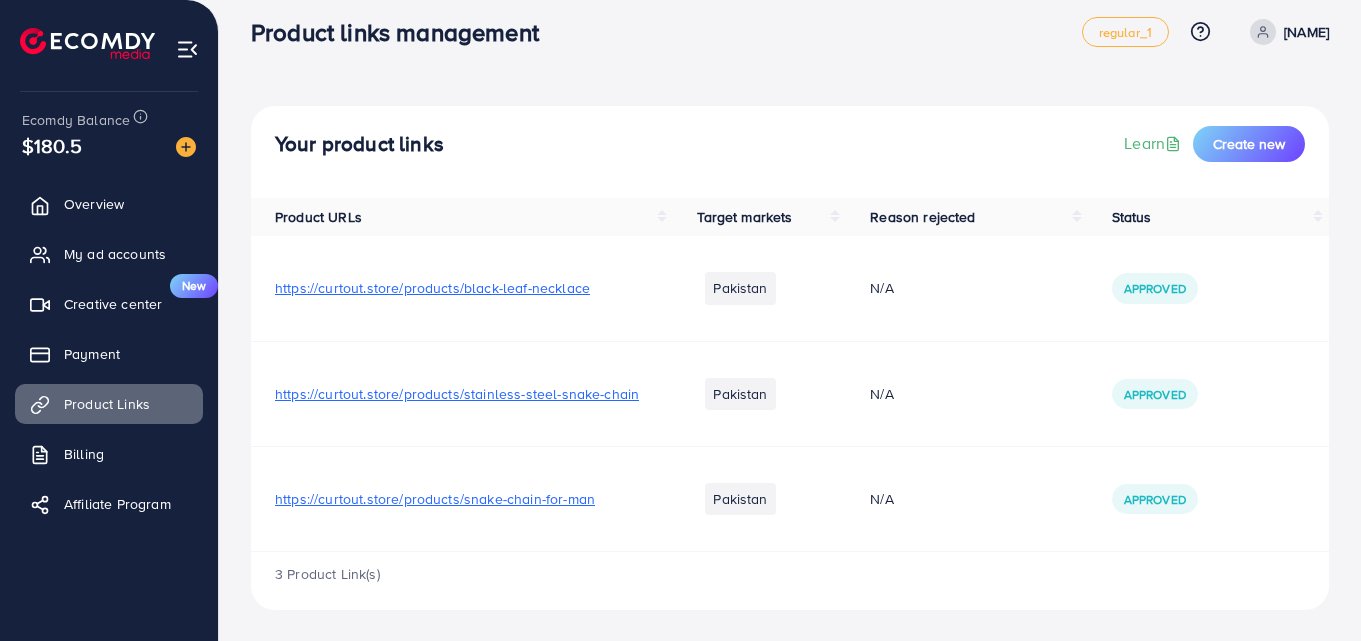 scroll, scrollTop: 19, scrollLeft: 0, axis: vertical 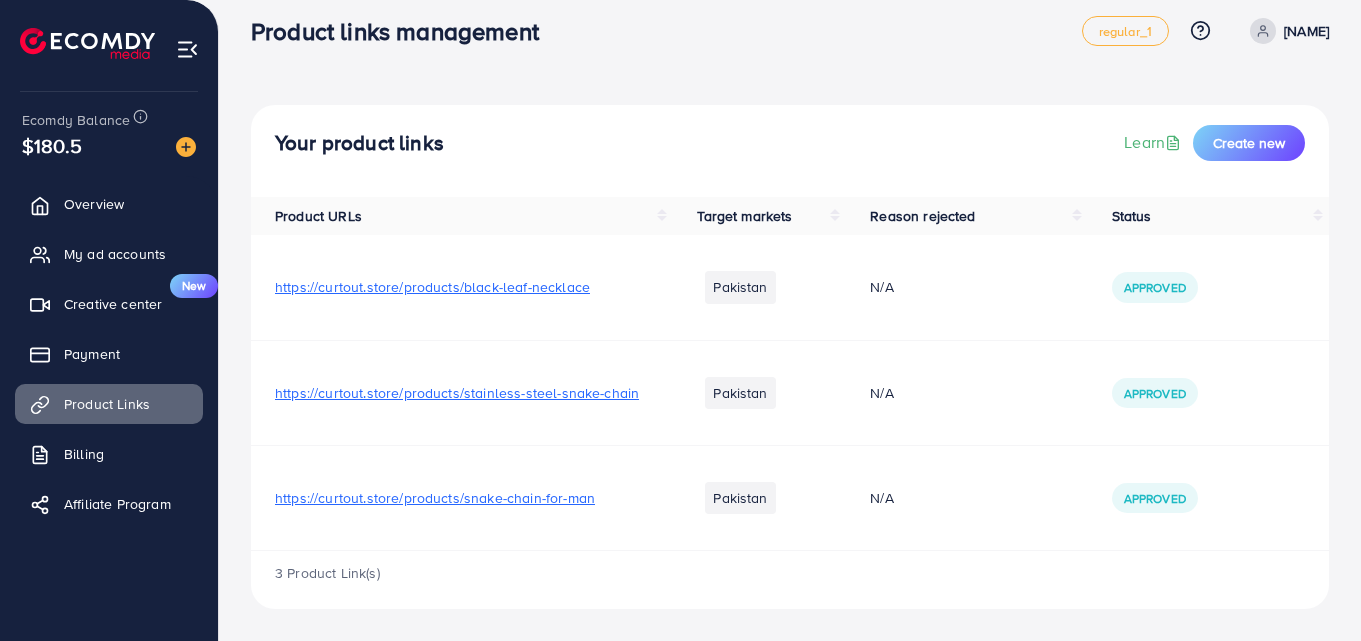 click on "Your product links   Learn   Create new" at bounding box center (790, 143) 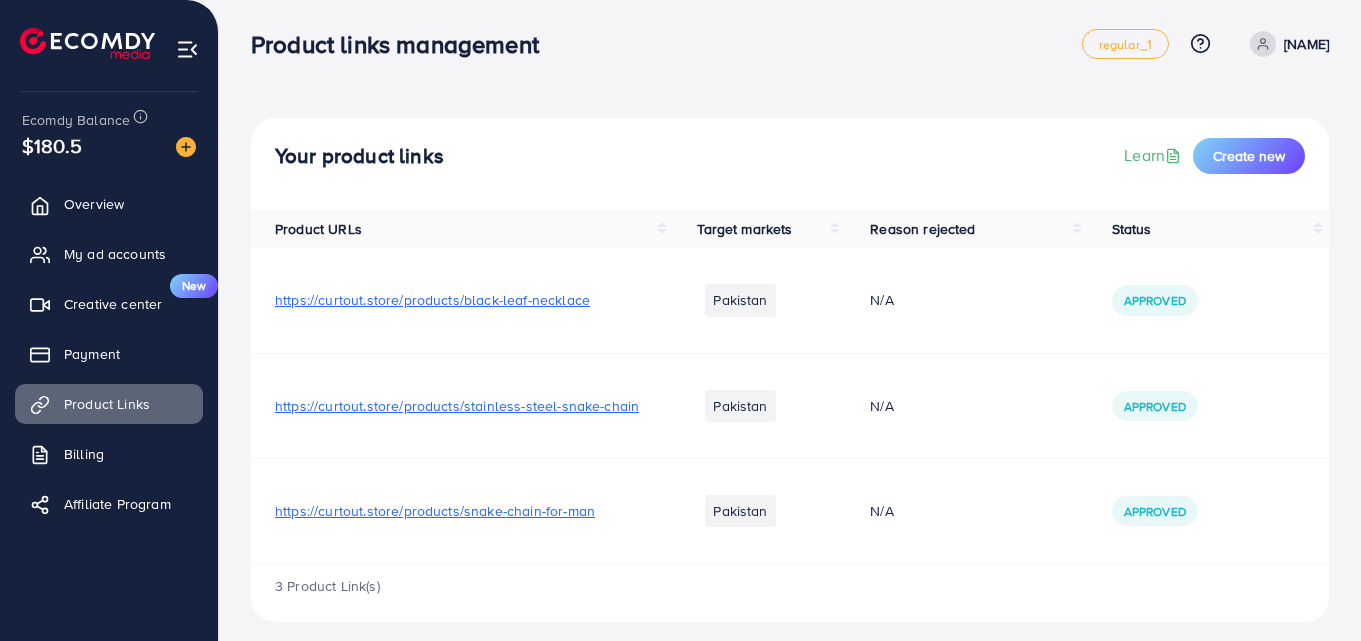 scroll, scrollTop: 0, scrollLeft: 0, axis: both 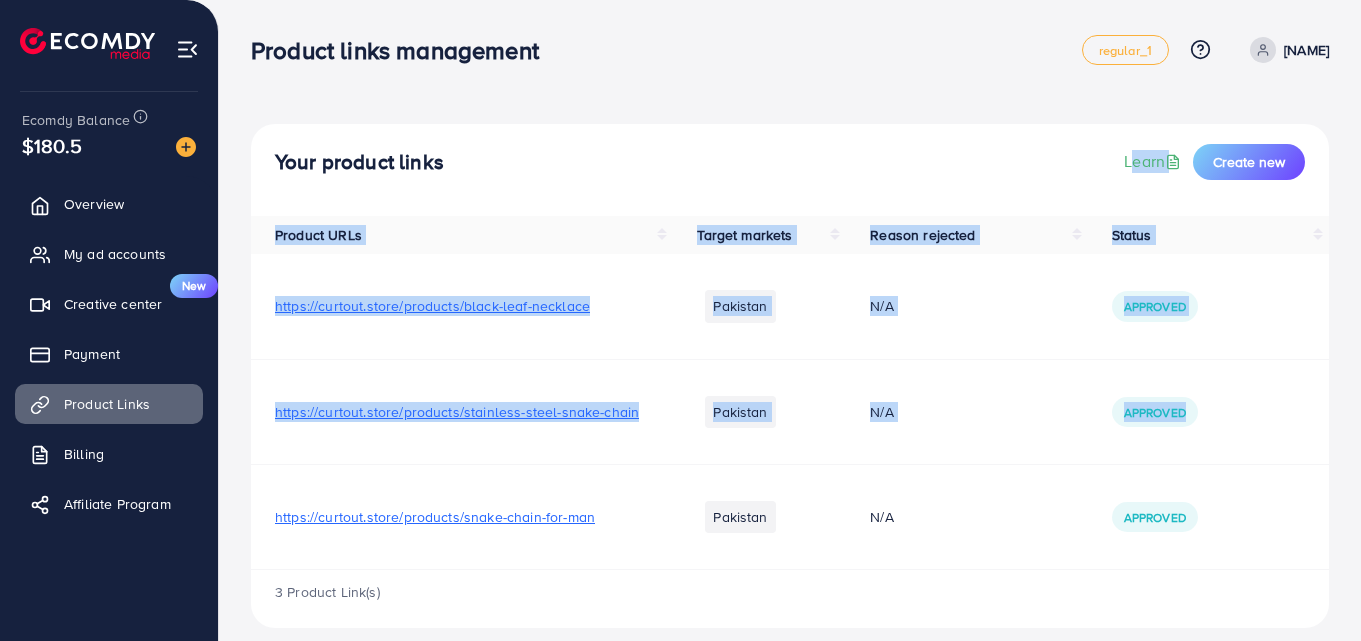 drag, startPoint x: 1209, startPoint y: 414, endPoint x: 825, endPoint y: 100, distance: 496.0363 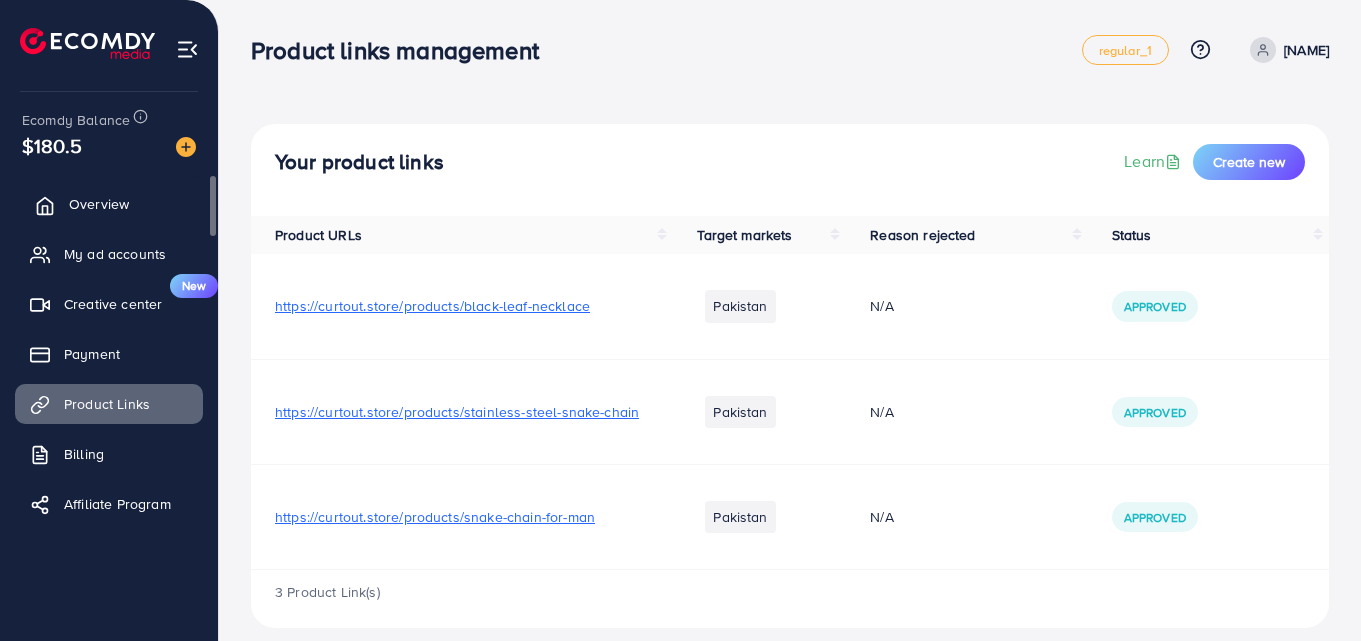 click on "Overview" at bounding box center [109, 204] 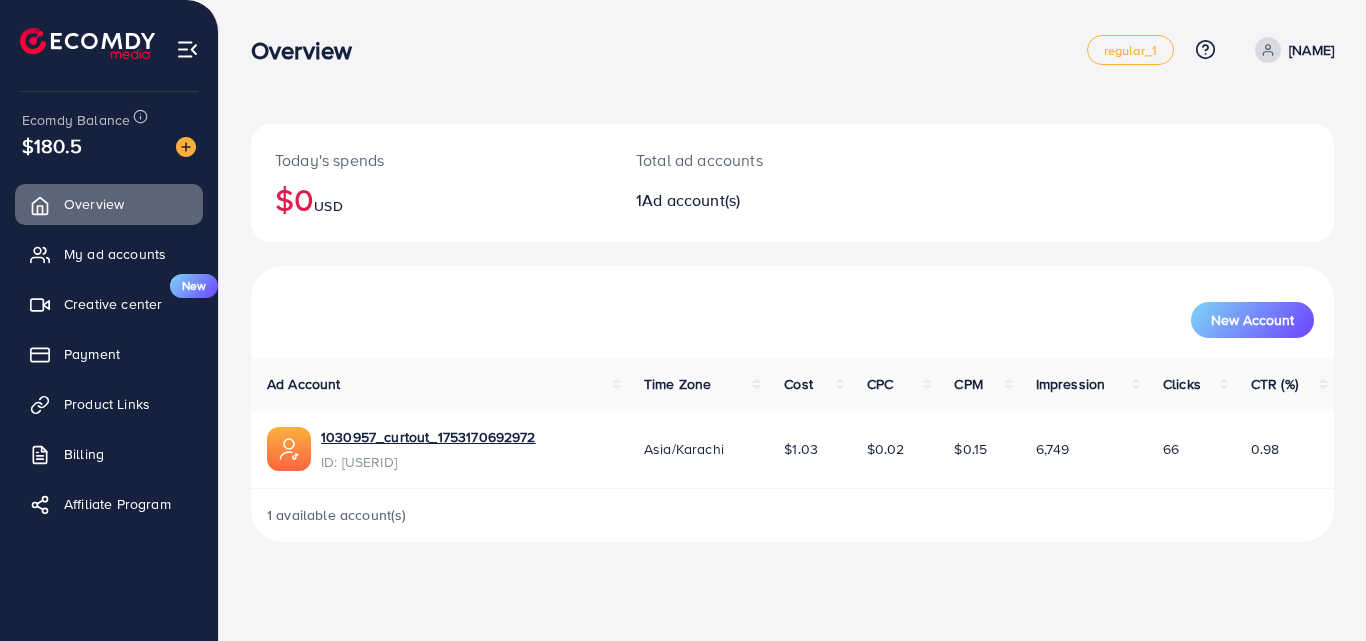 drag, startPoint x: 77, startPoint y: 14, endPoint x: 521, endPoint y: 56, distance: 445.98206 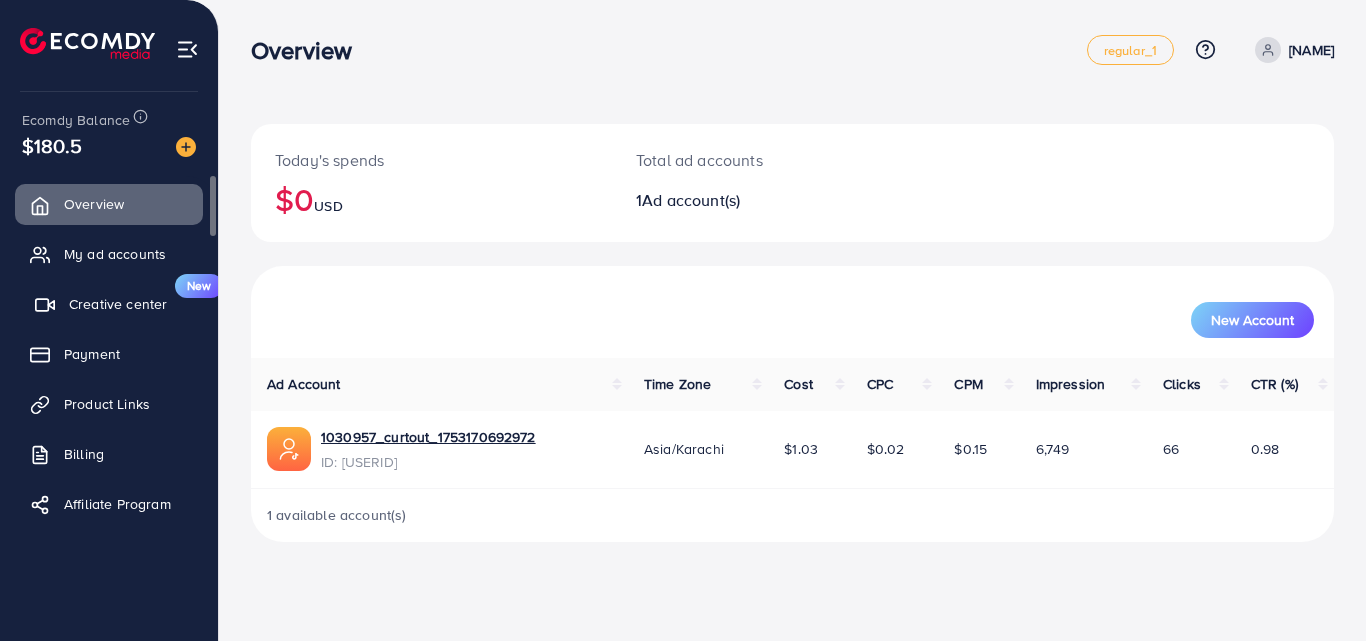 click on "Creative center" at bounding box center [118, 304] 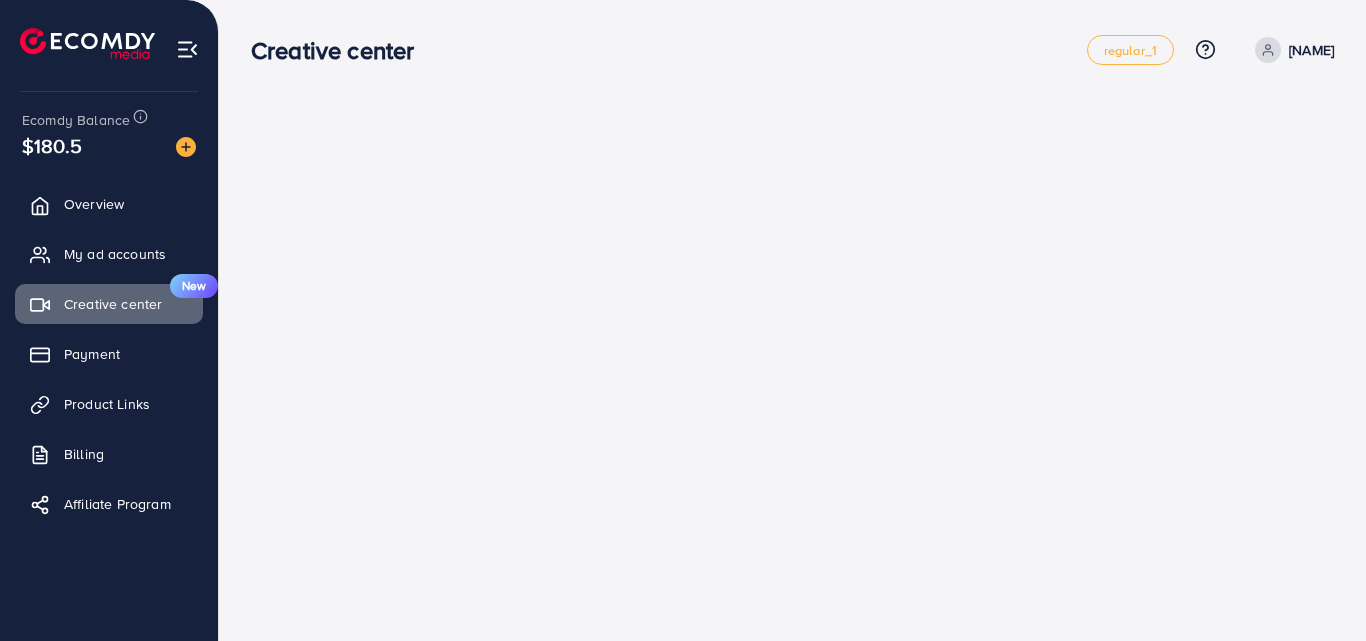 click on "Creative center   Creative center   regular_1  Help Center Contact Support Plans and Pricing Term and policy About Us  [NAME]  Profile Log out" at bounding box center (792, 49) 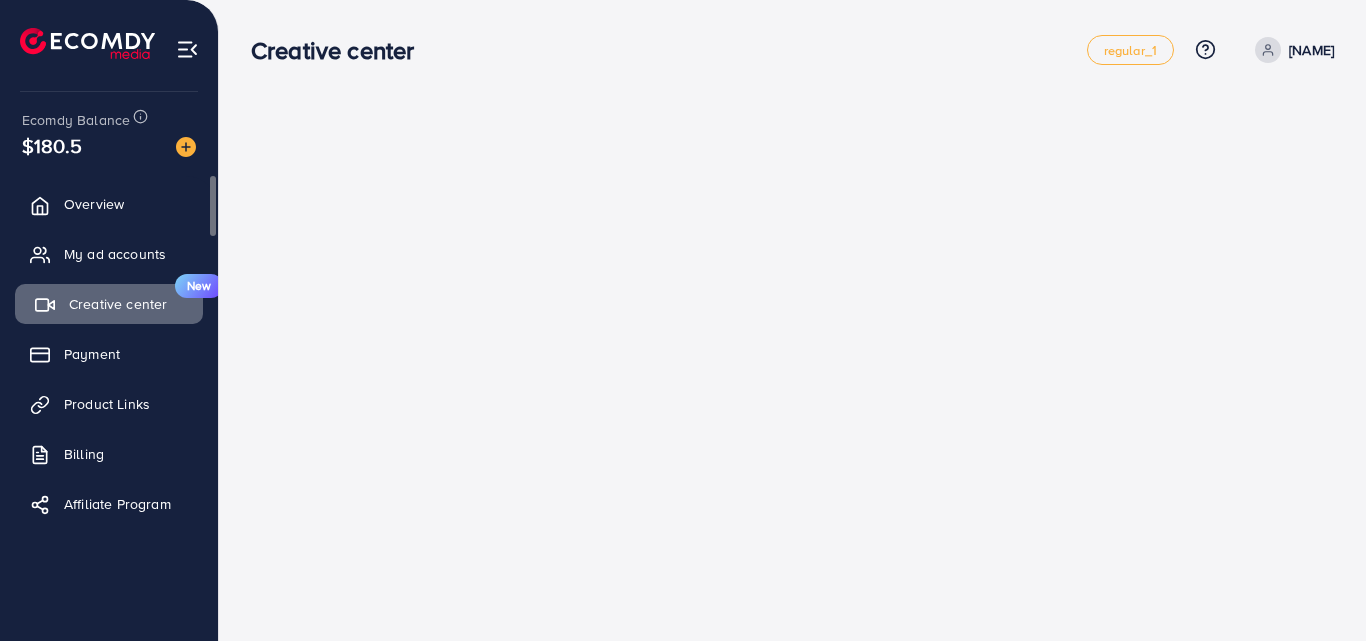 click on "Creative center" at bounding box center (118, 304) 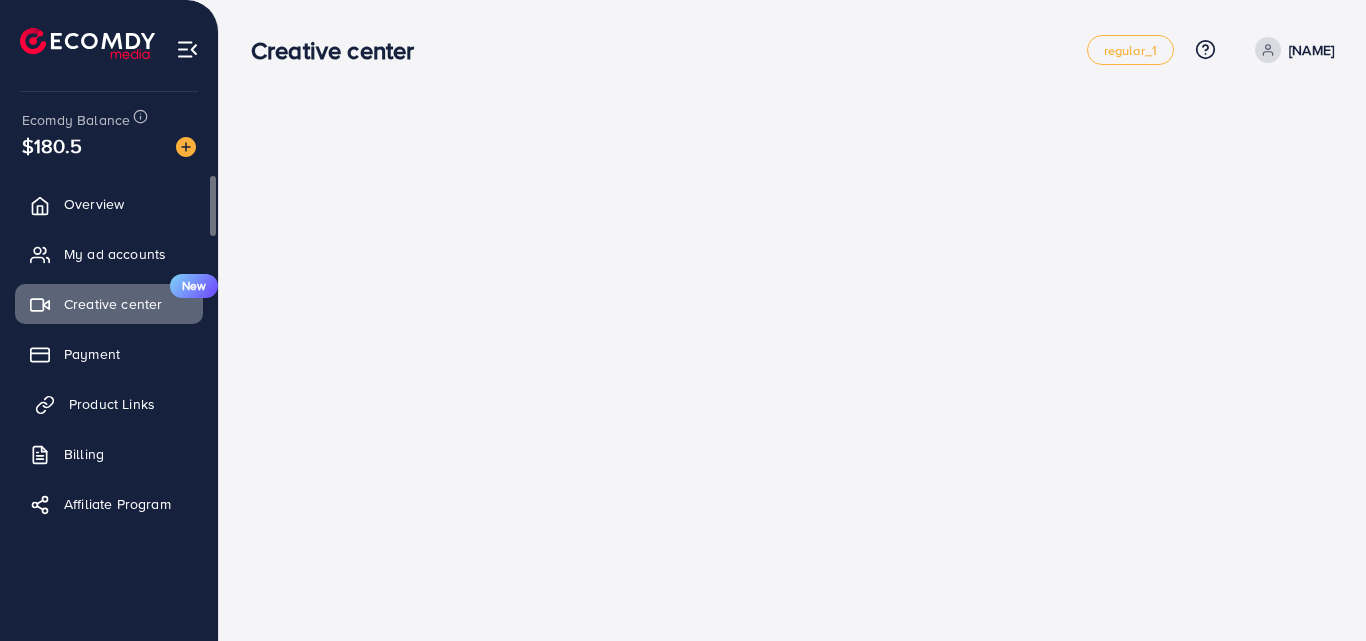 click on "Product Links" at bounding box center [112, 404] 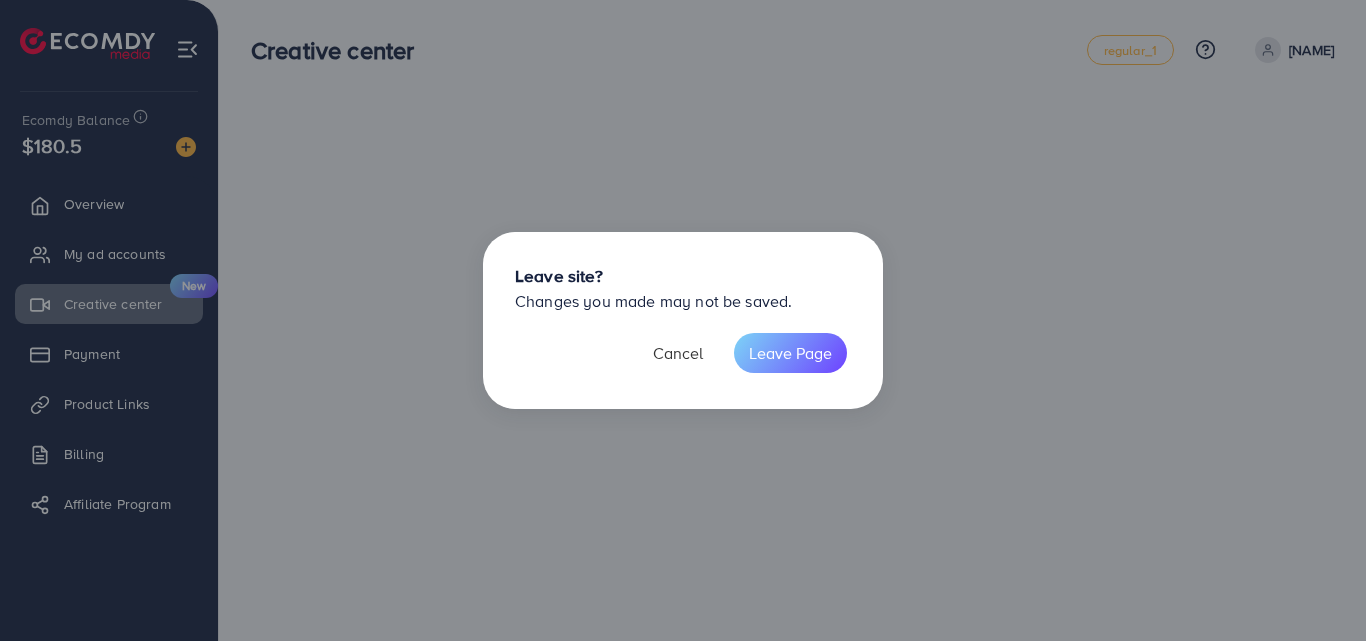 click on "Cancel" at bounding box center [678, 353] 